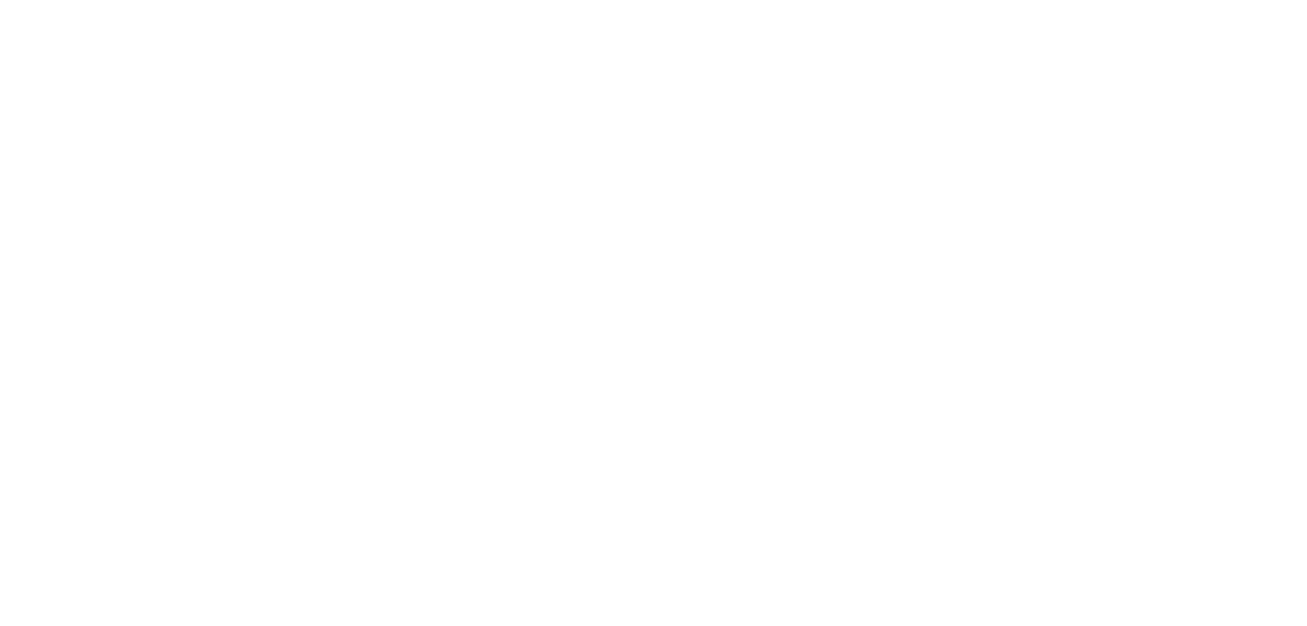scroll, scrollTop: 0, scrollLeft: 0, axis: both 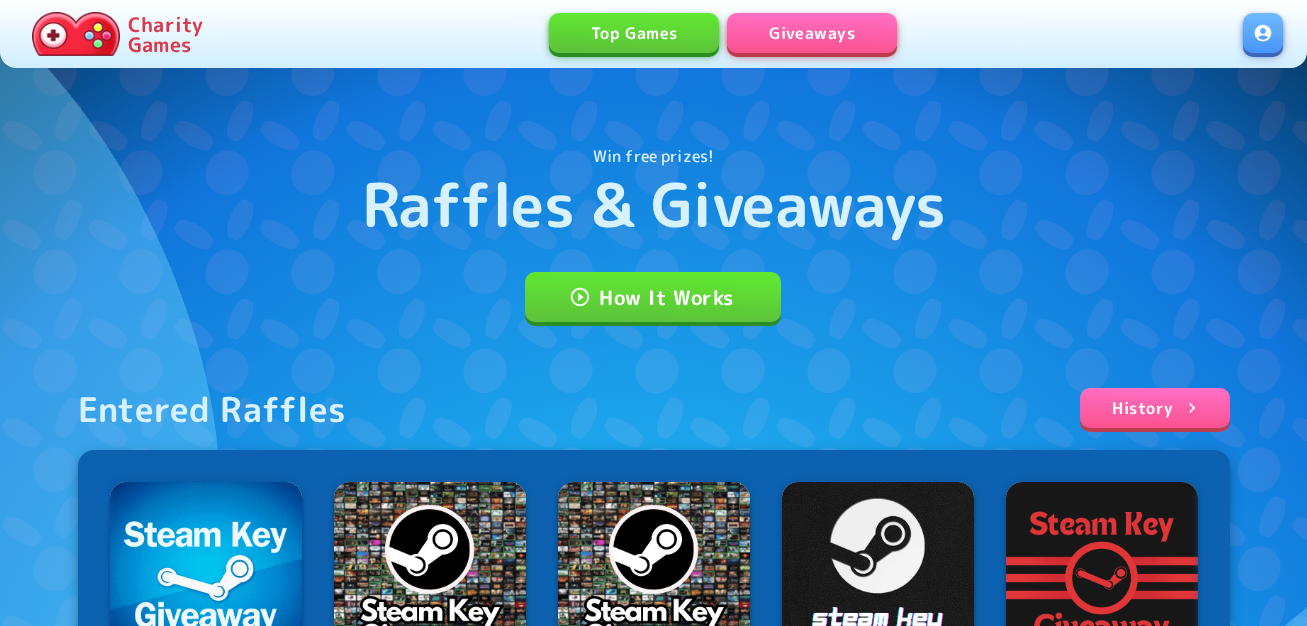 click on "Charity
Games Top Games Giveaways" at bounding box center [653, 34] 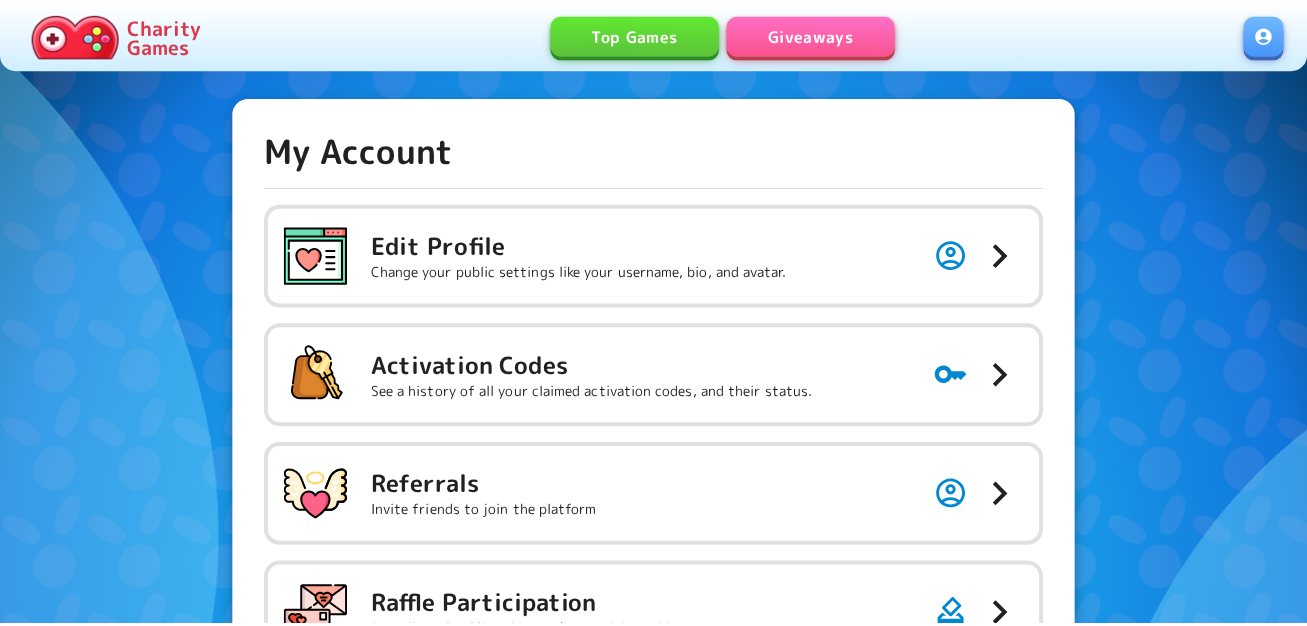 scroll, scrollTop: 0, scrollLeft: 0, axis: both 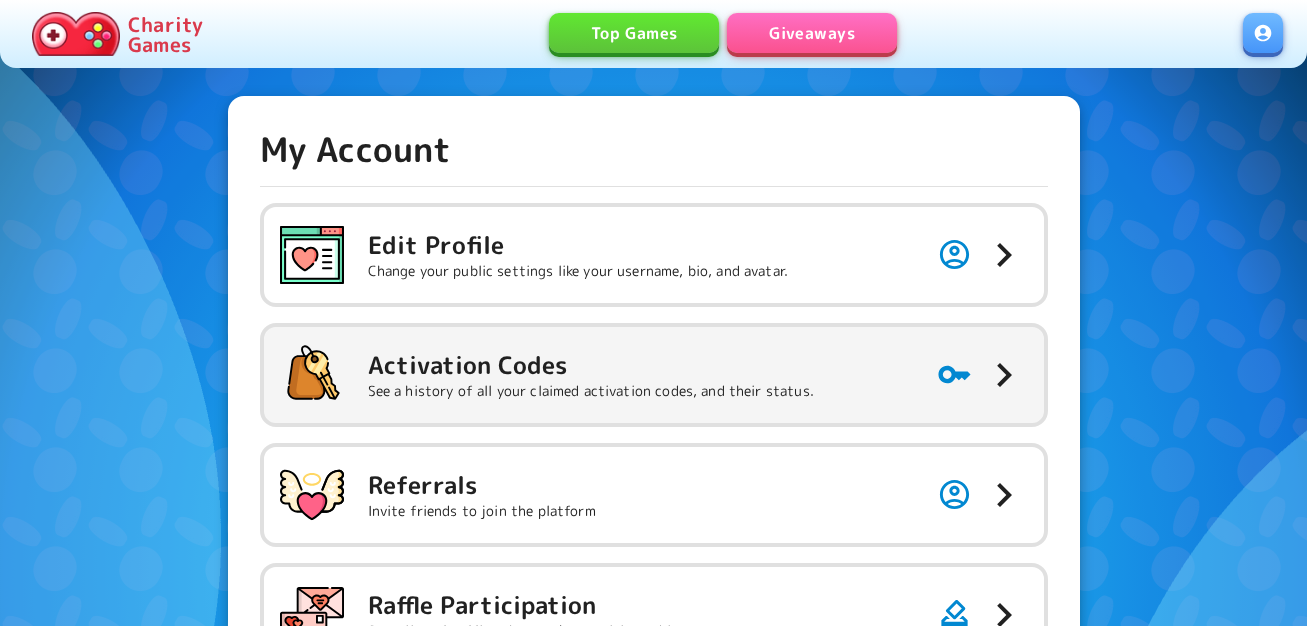 click on "Activation Codes" at bounding box center (591, 365) 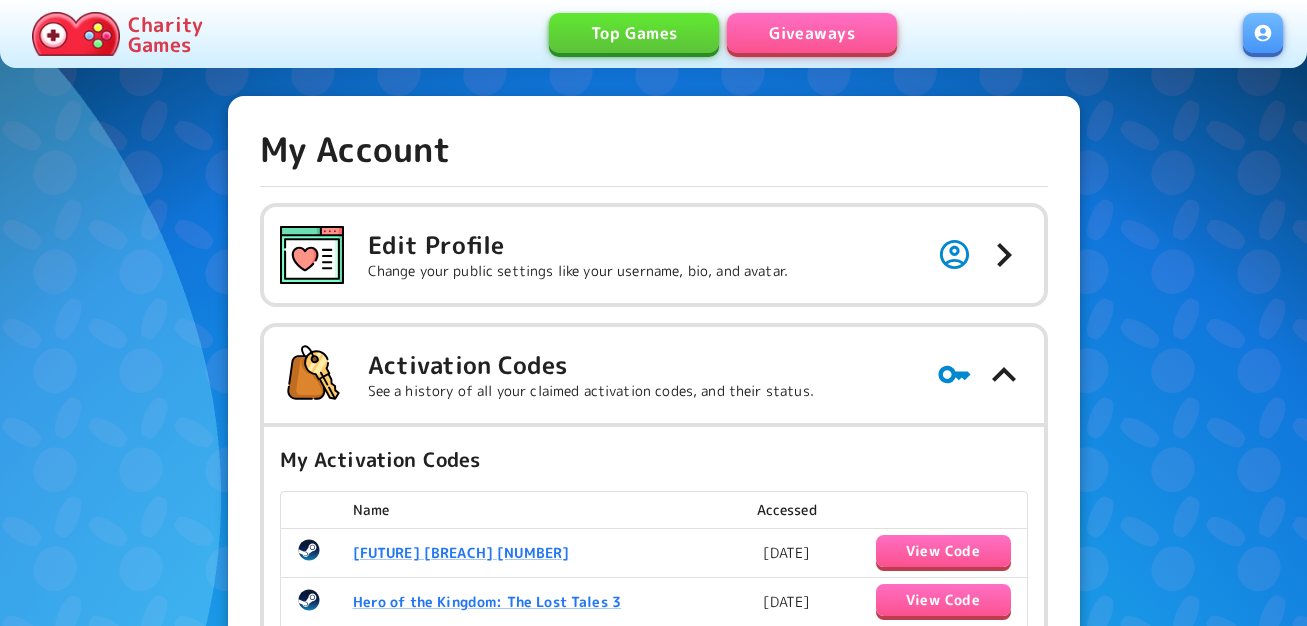 click on "Giveaways" at bounding box center [812, 33] 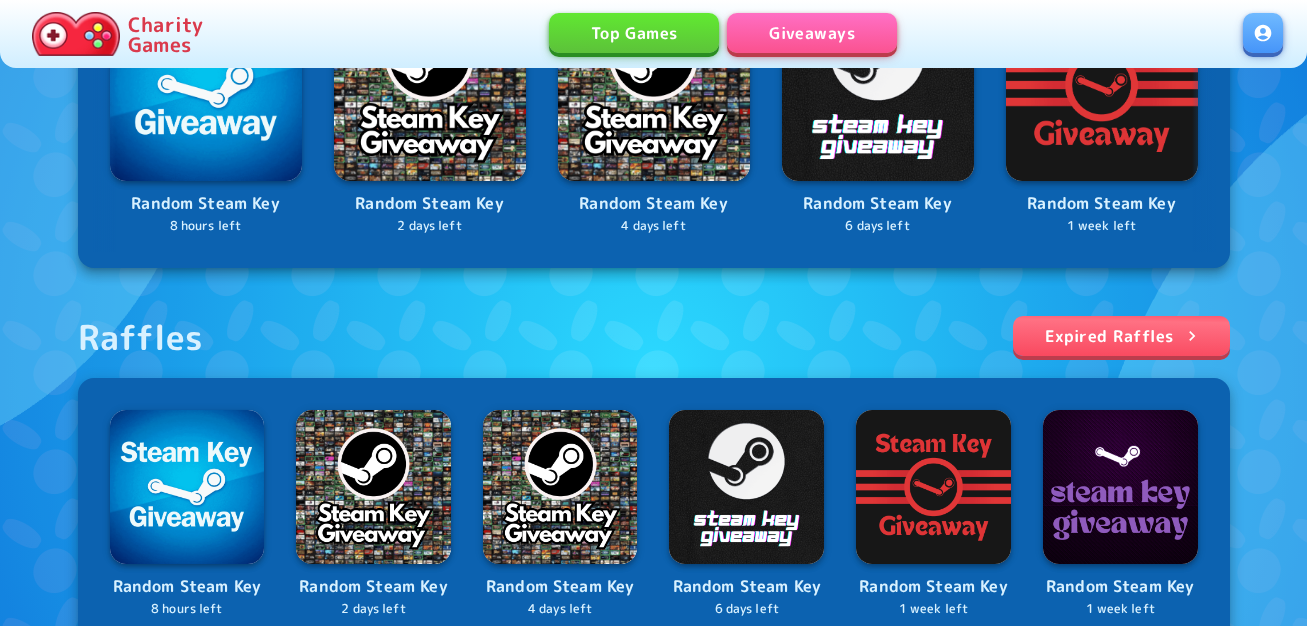 scroll, scrollTop: 700, scrollLeft: 0, axis: vertical 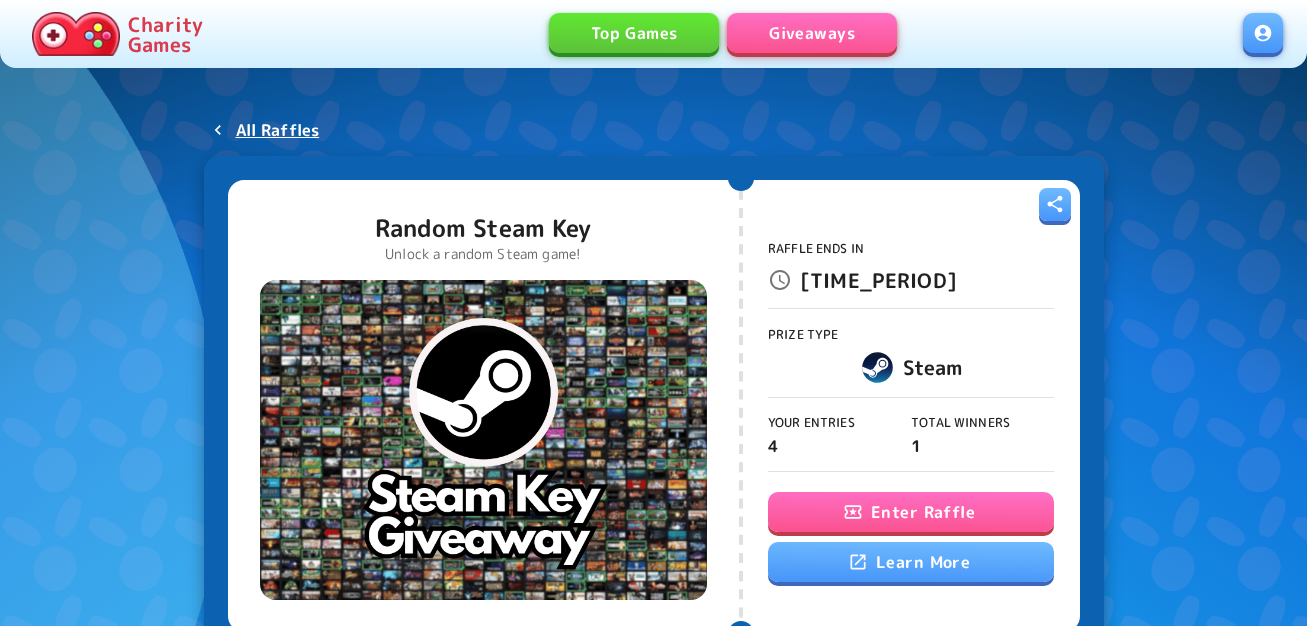 click on "Enter Raffle" at bounding box center (911, 512) 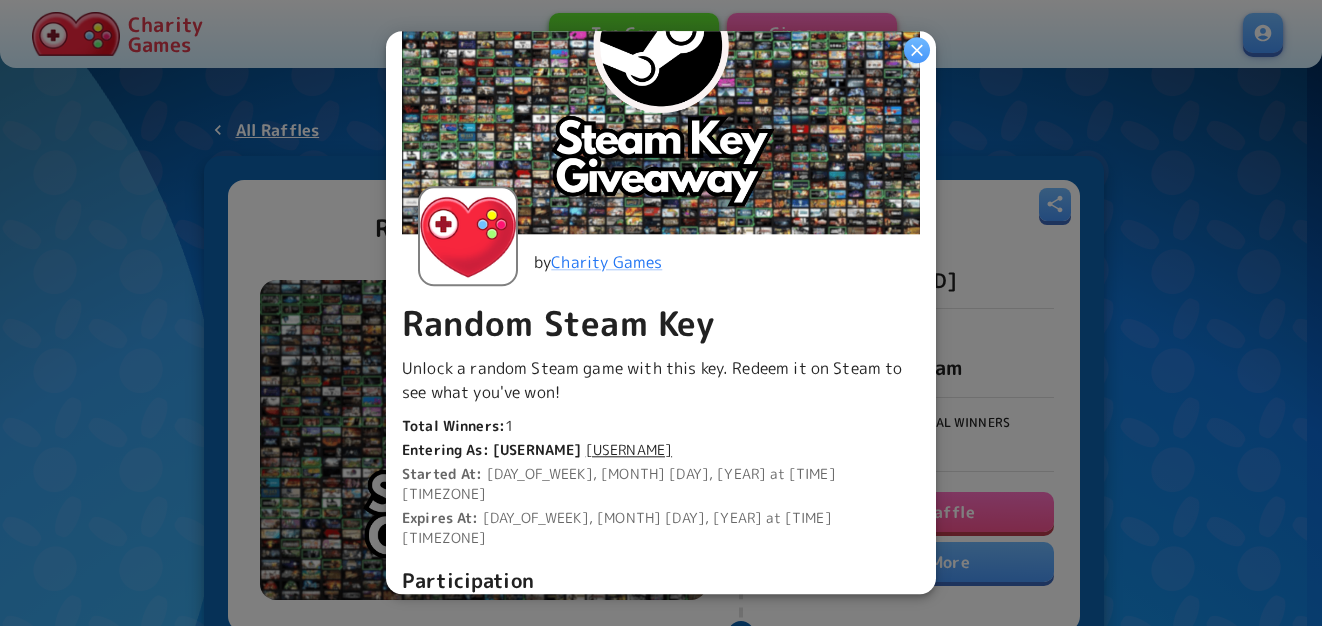 scroll, scrollTop: 500, scrollLeft: 0, axis: vertical 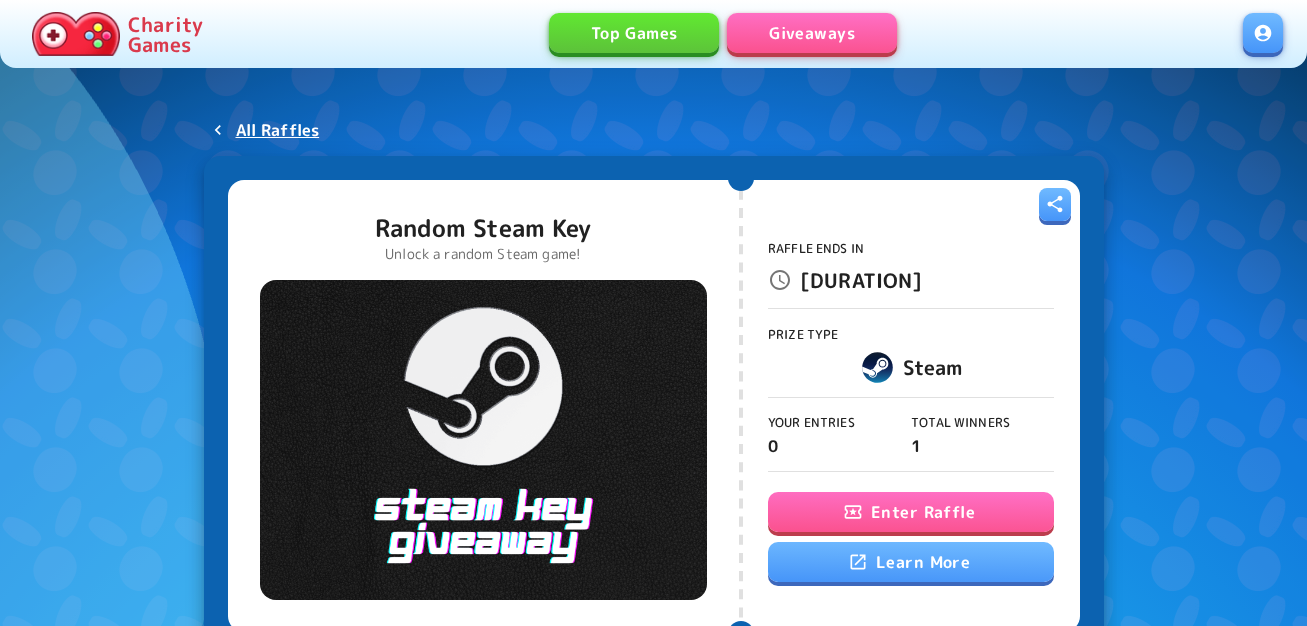 click on "Enter Raffle" at bounding box center (911, 512) 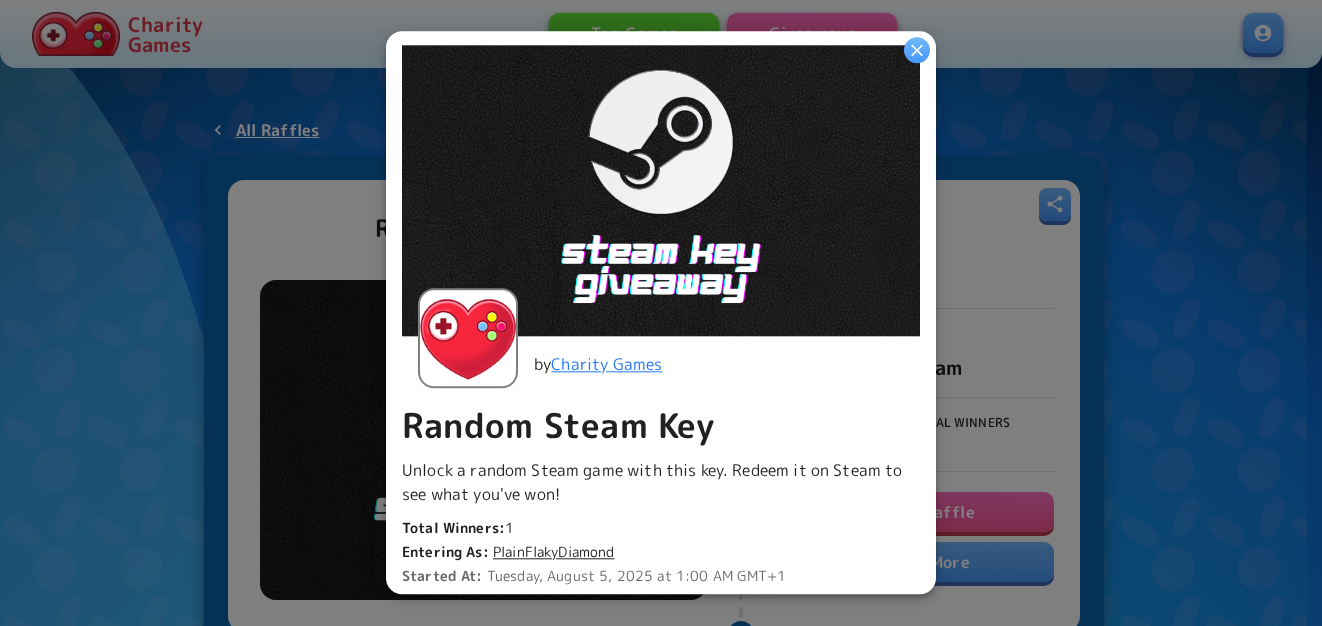 scroll, scrollTop: 400, scrollLeft: 0, axis: vertical 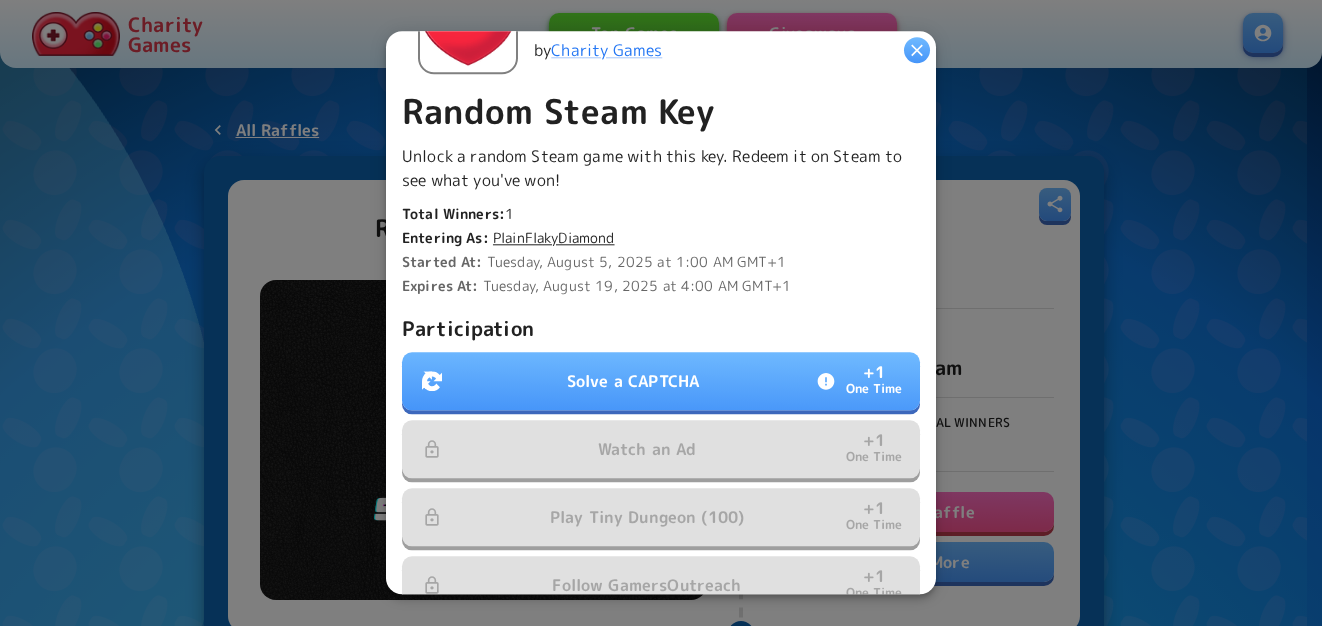 click on "Solve a CAPTCHA" at bounding box center (633, 382) 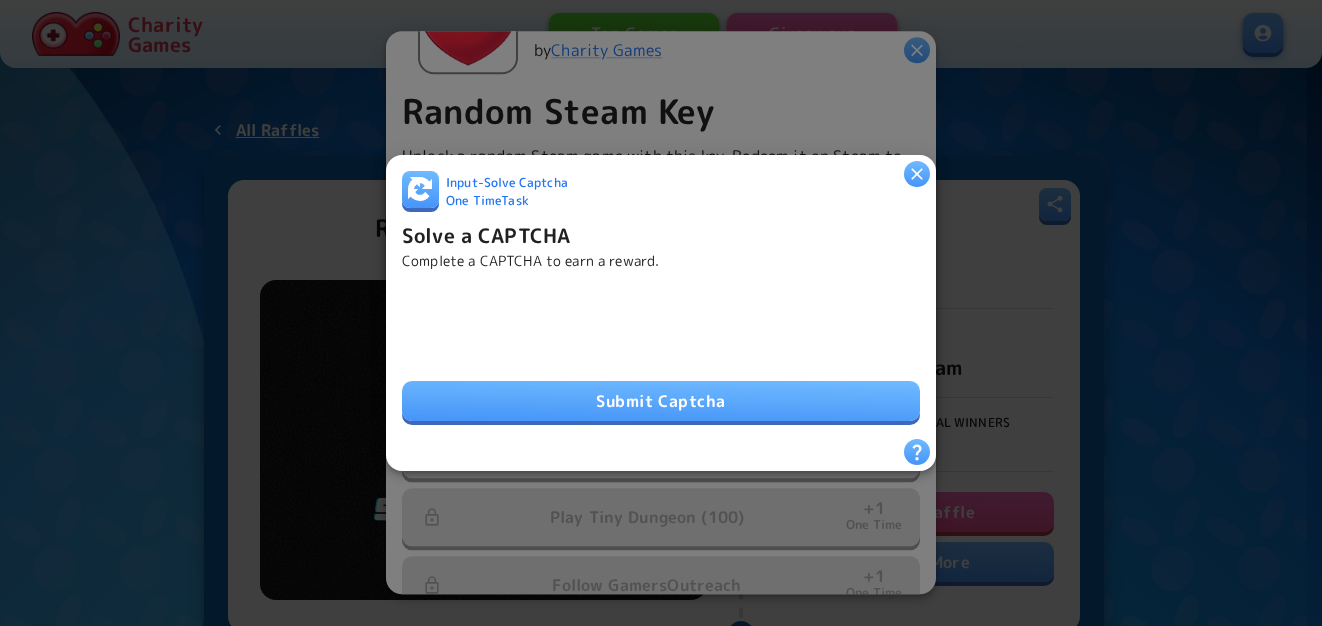 click on "Submit Captcha" at bounding box center [661, 401] 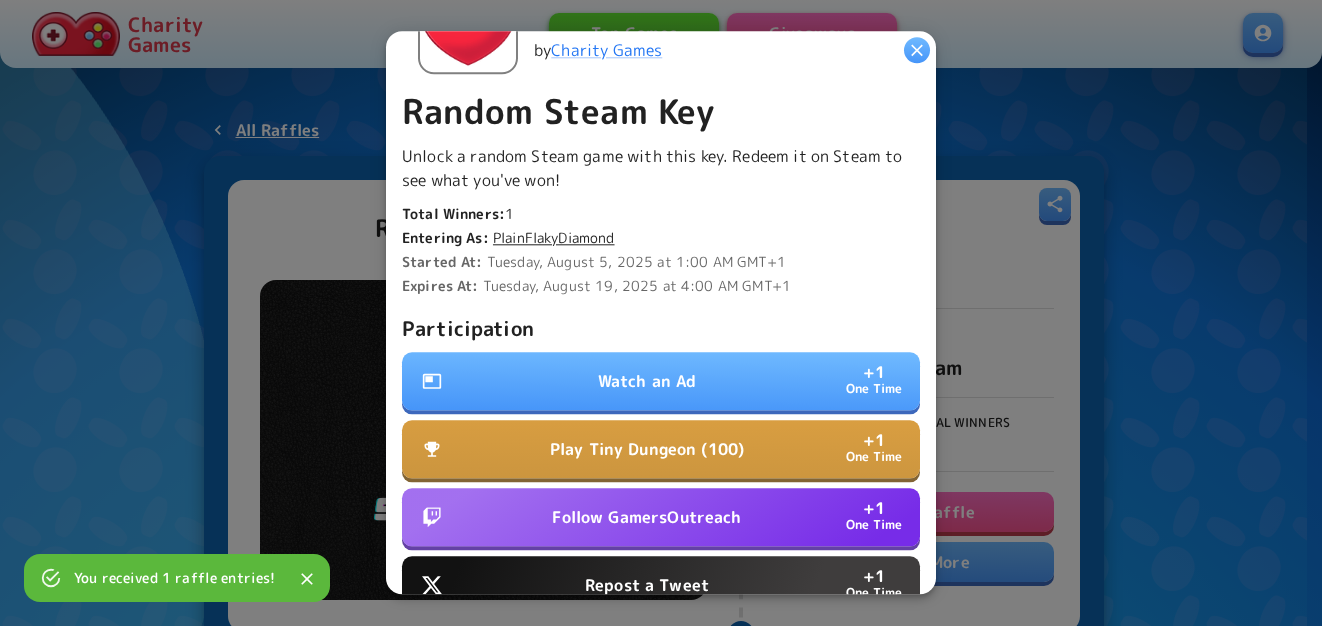 click on "Watch an Ad + 1 One Time" at bounding box center (661, 382) 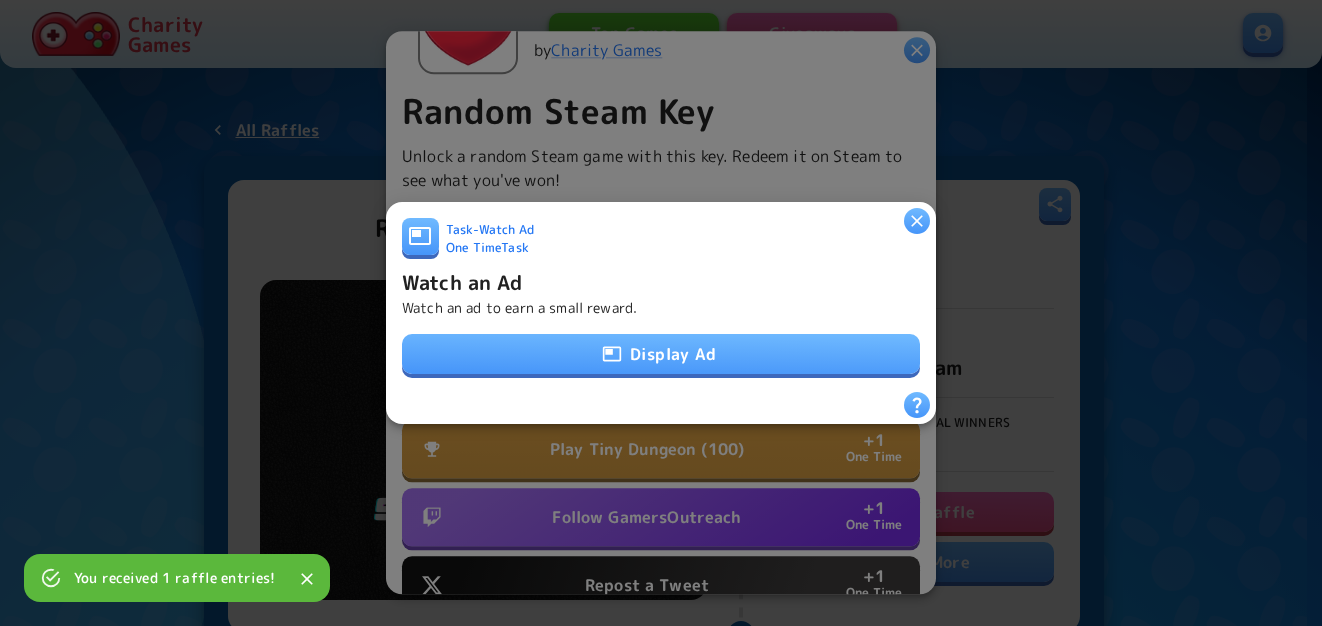 click on "Display Ad" at bounding box center [661, 354] 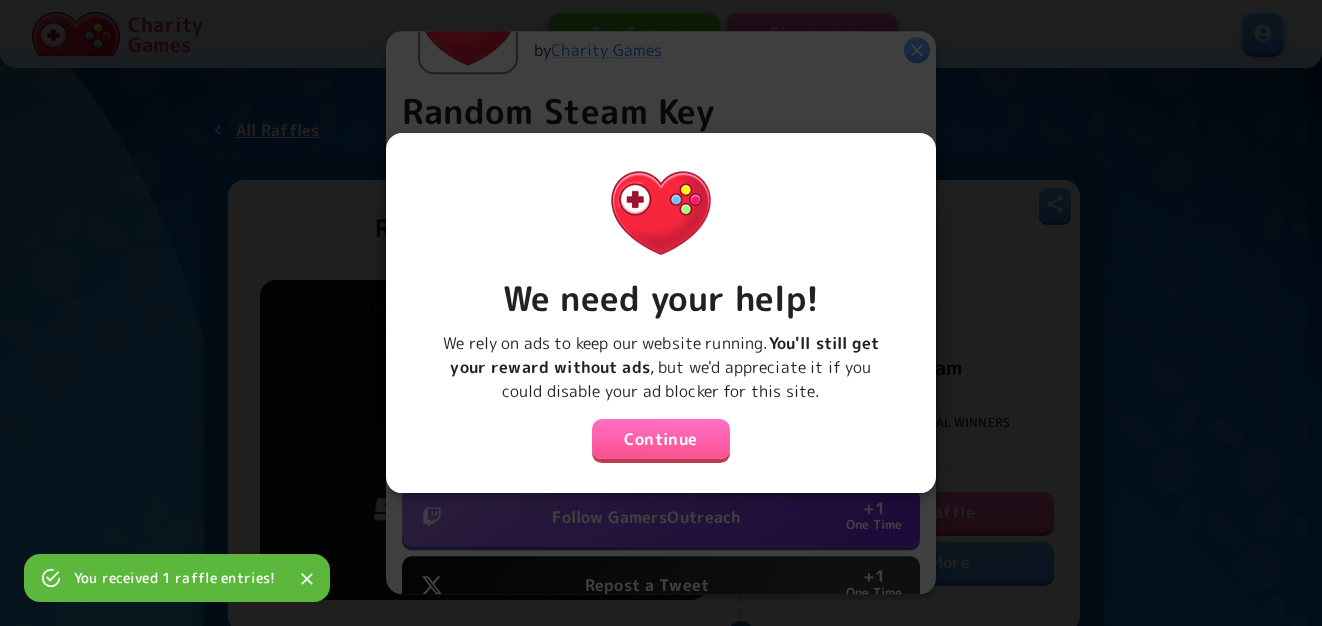 click on "Continue" at bounding box center (661, 439) 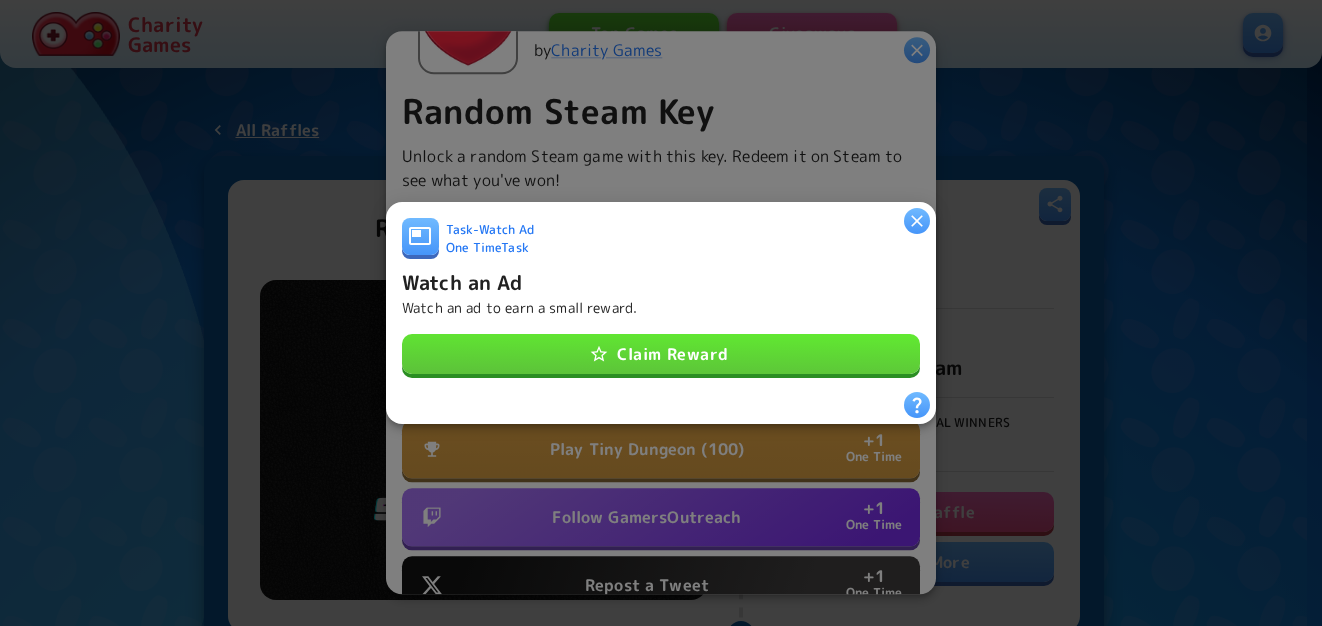 click on "Claim Reward" at bounding box center [661, 354] 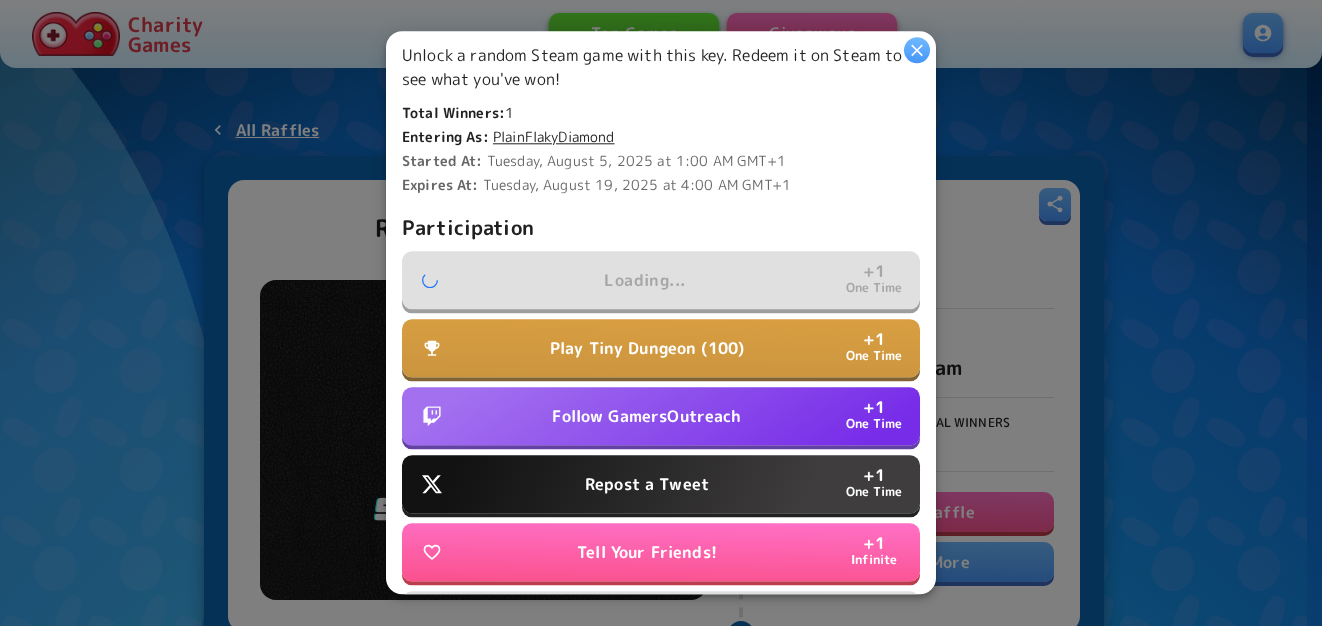 scroll, scrollTop: 600, scrollLeft: 0, axis: vertical 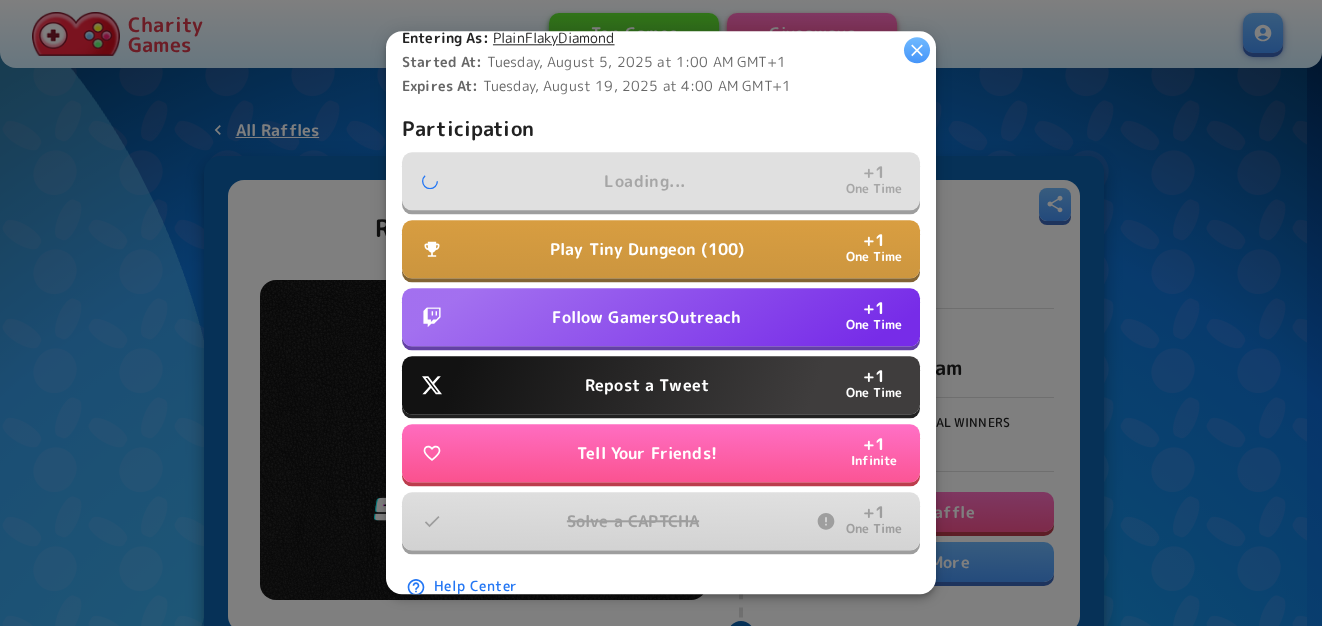 click on "Repost a Tweet" at bounding box center [647, 386] 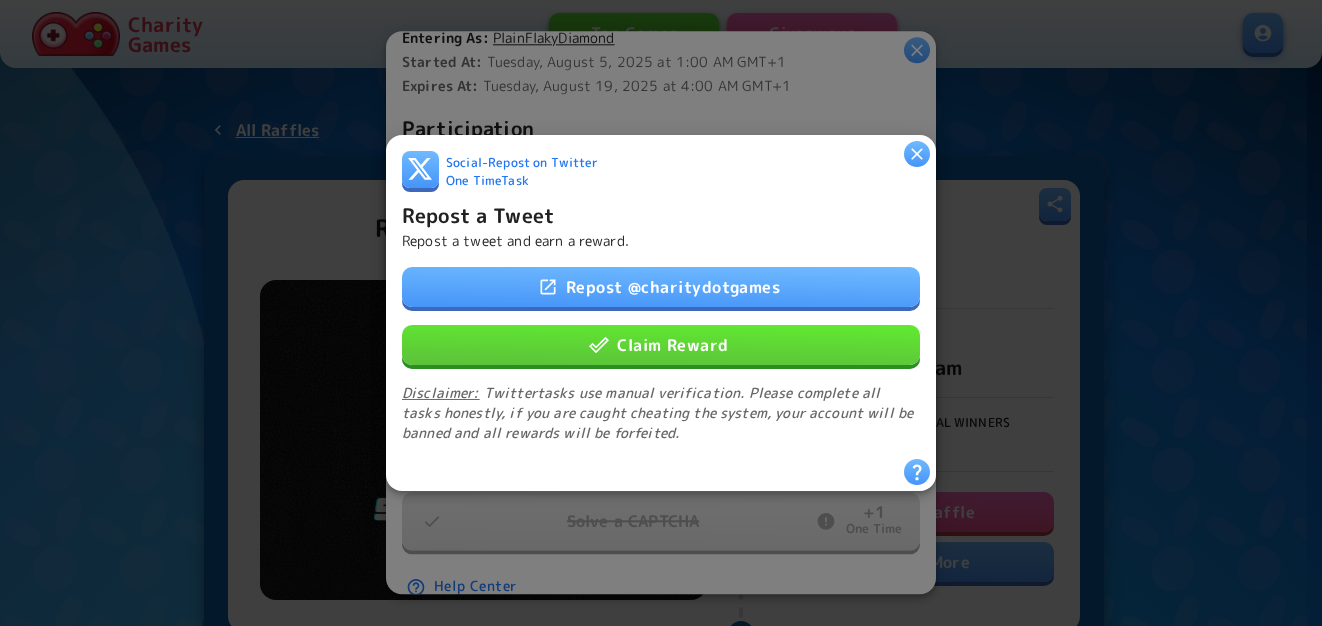click on "Claim Reward" at bounding box center [661, 345] 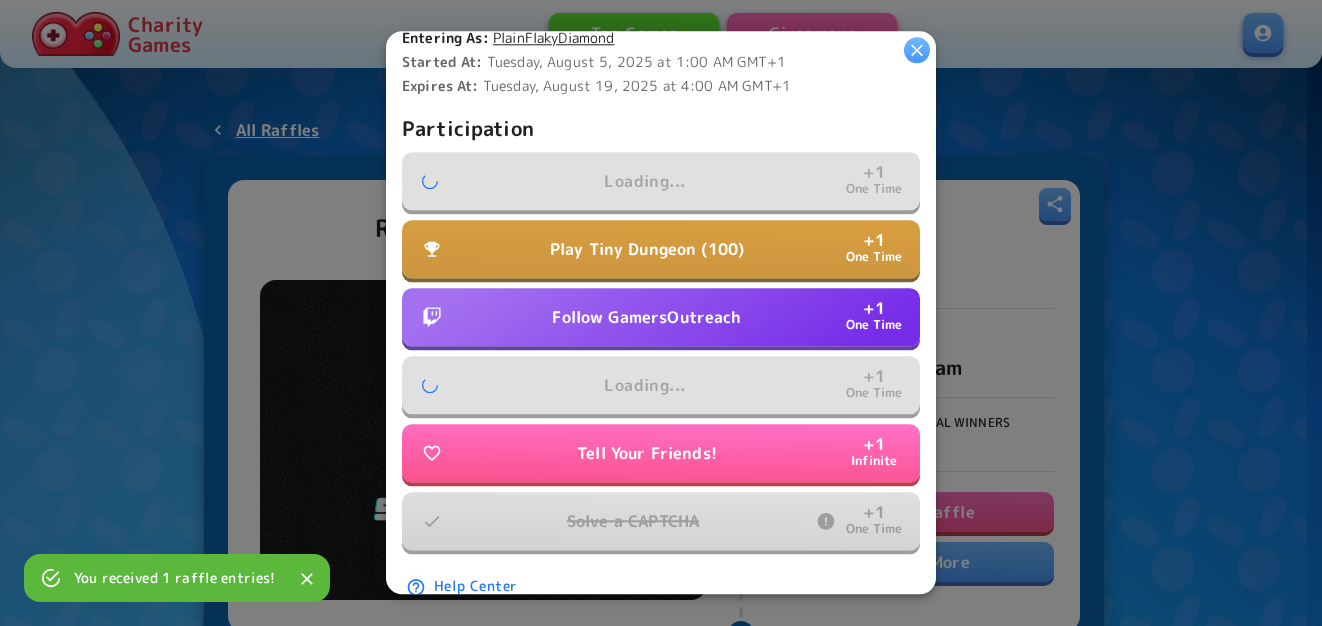 click on "Follow GamersOutreach" at bounding box center [646, 318] 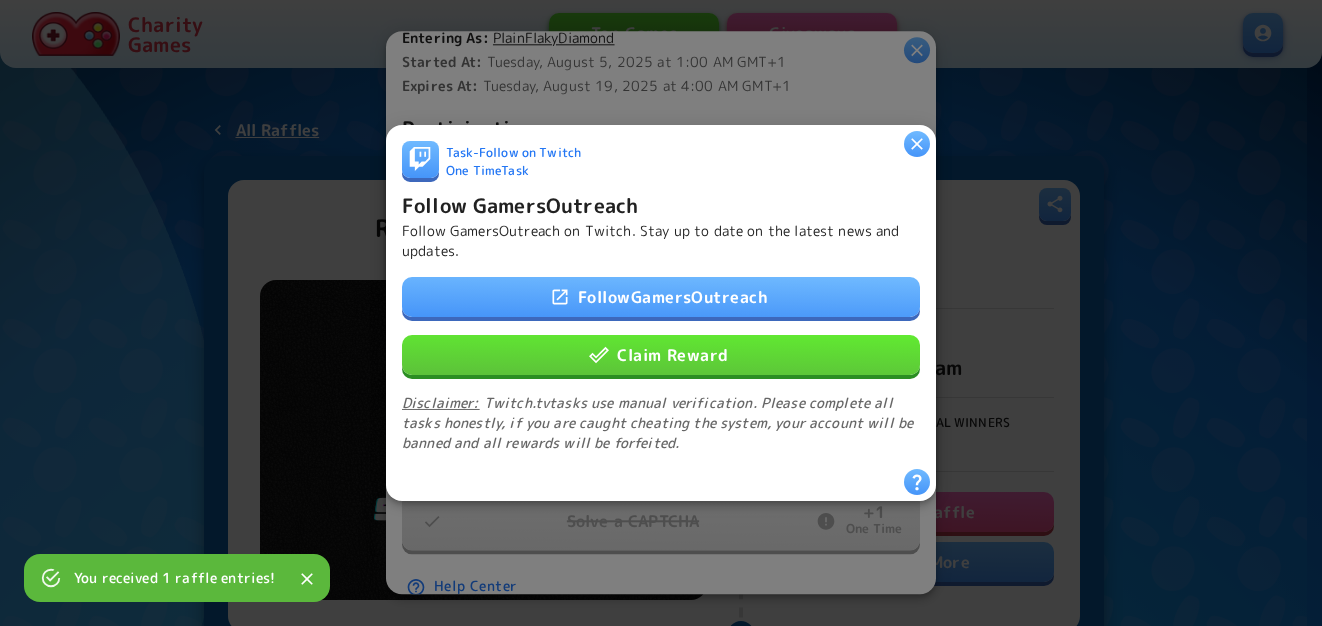 click on "Claim Reward" at bounding box center (661, 355) 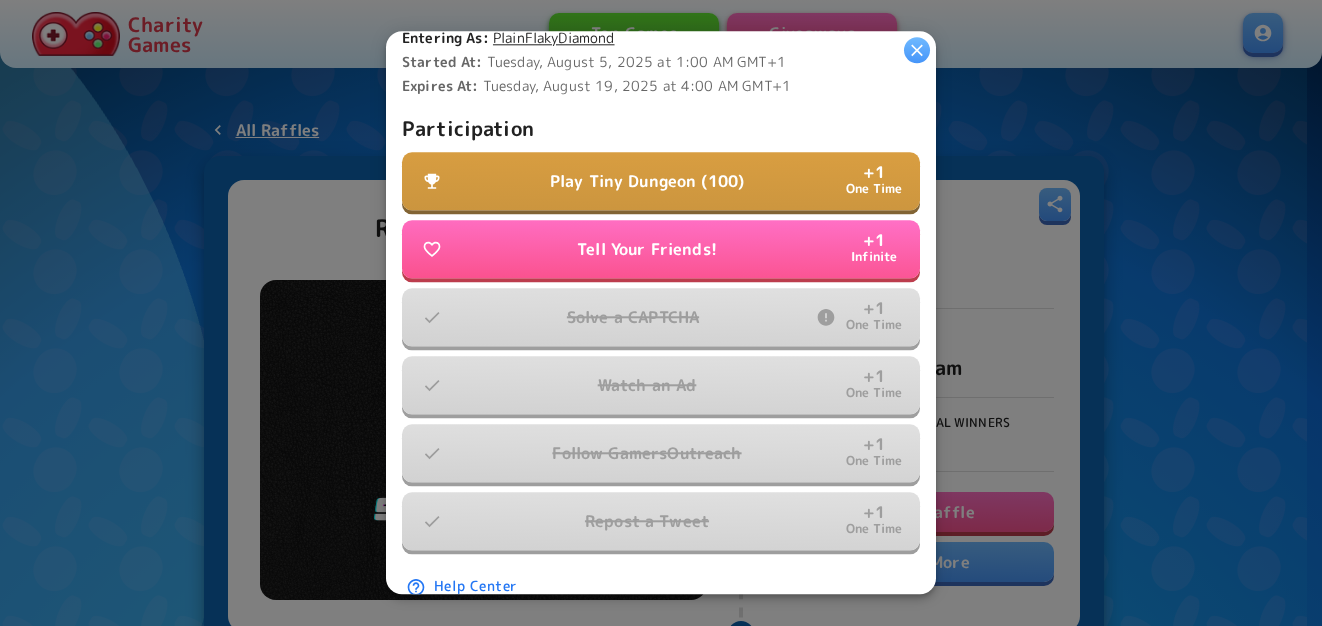 click on "Play Tiny Dungeon (100)" at bounding box center [647, 182] 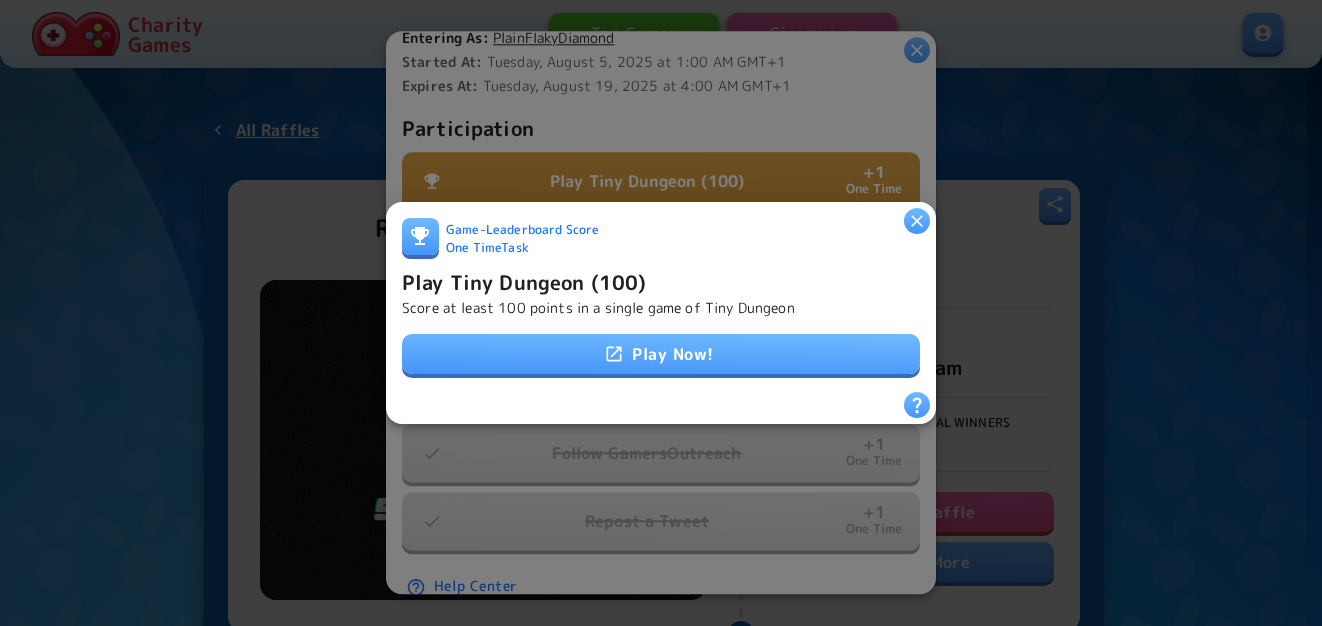 click on "Play Now!" at bounding box center [661, 354] 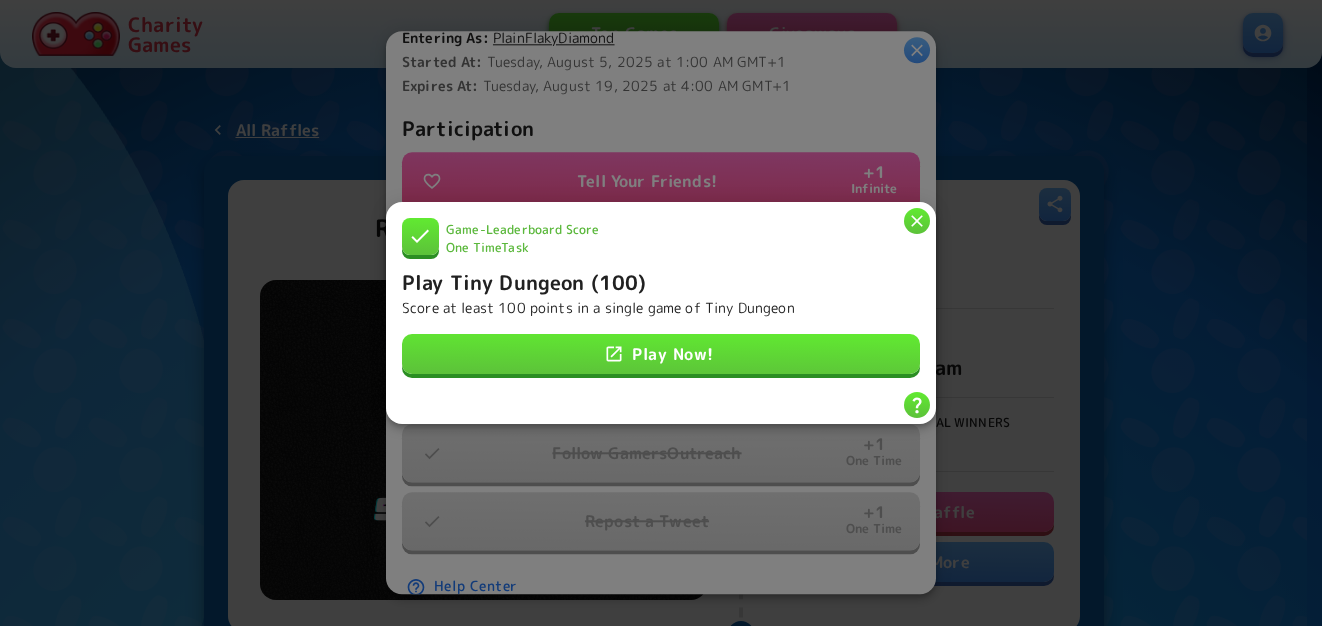 click 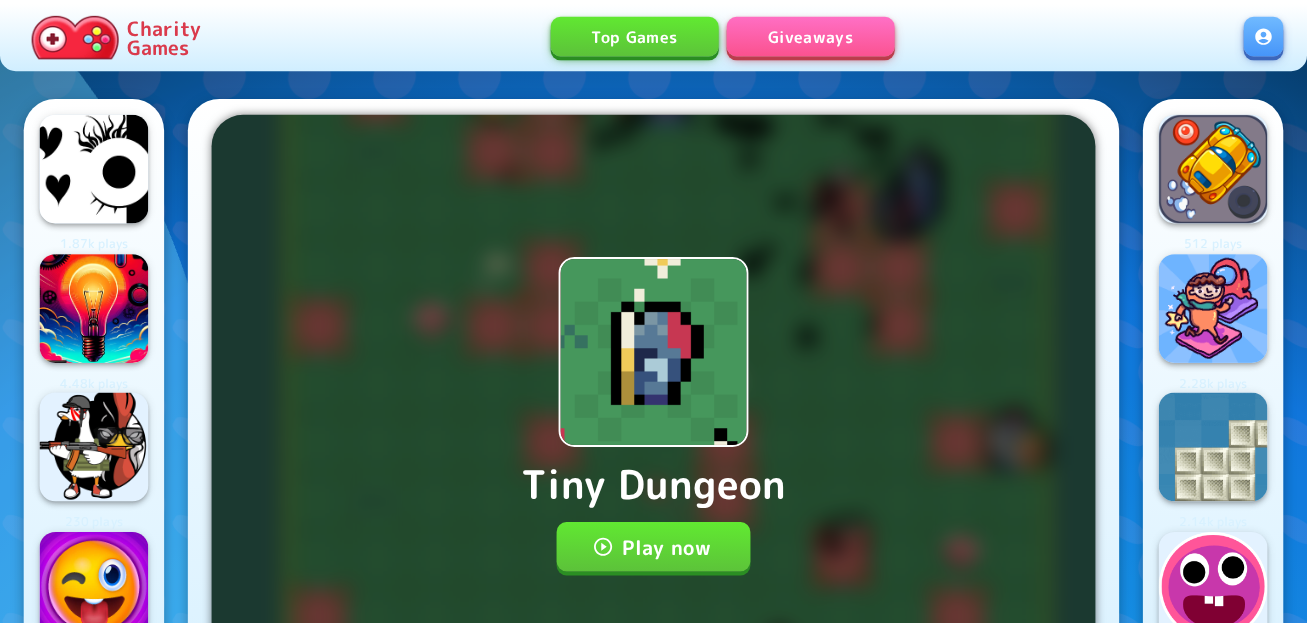 scroll, scrollTop: 0, scrollLeft: 0, axis: both 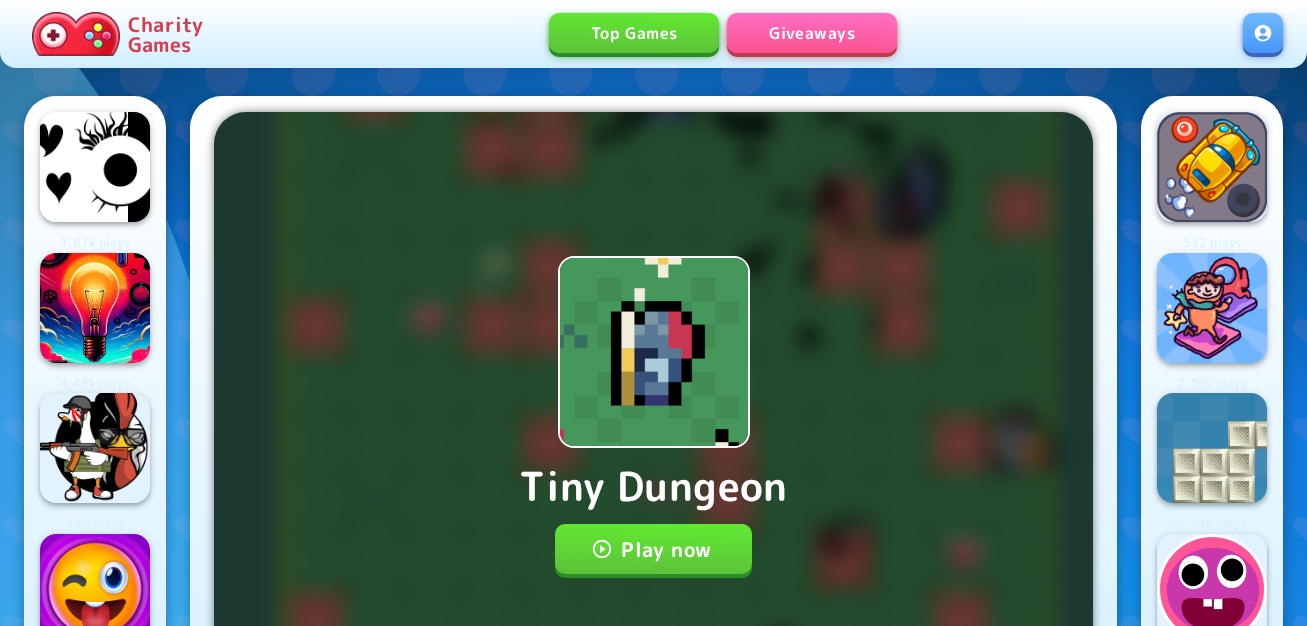 click on "Play now" at bounding box center [653, 549] 